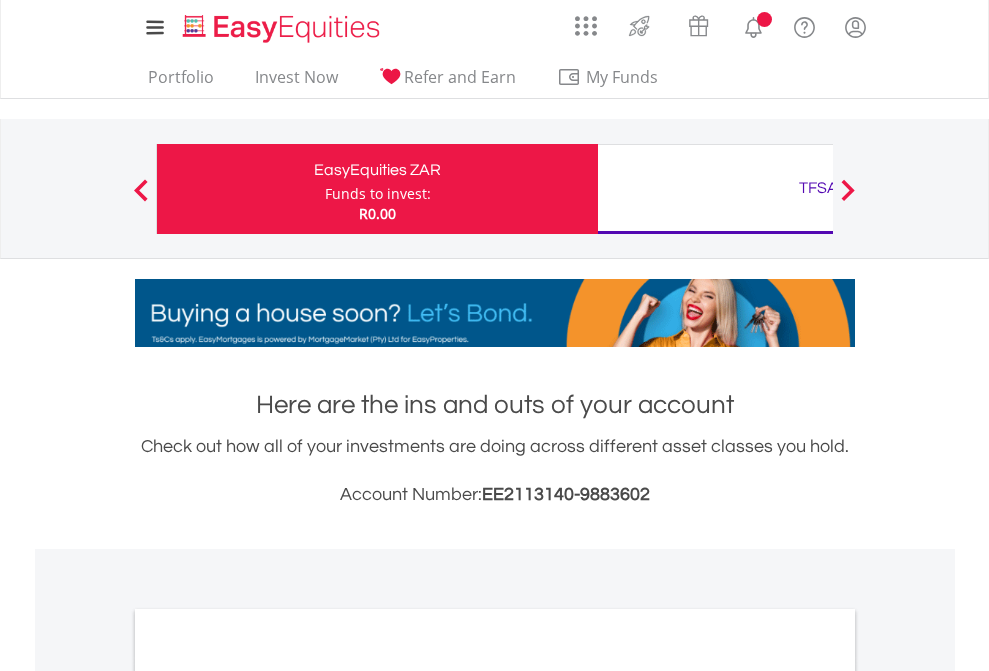 scroll, scrollTop: 0, scrollLeft: 0, axis: both 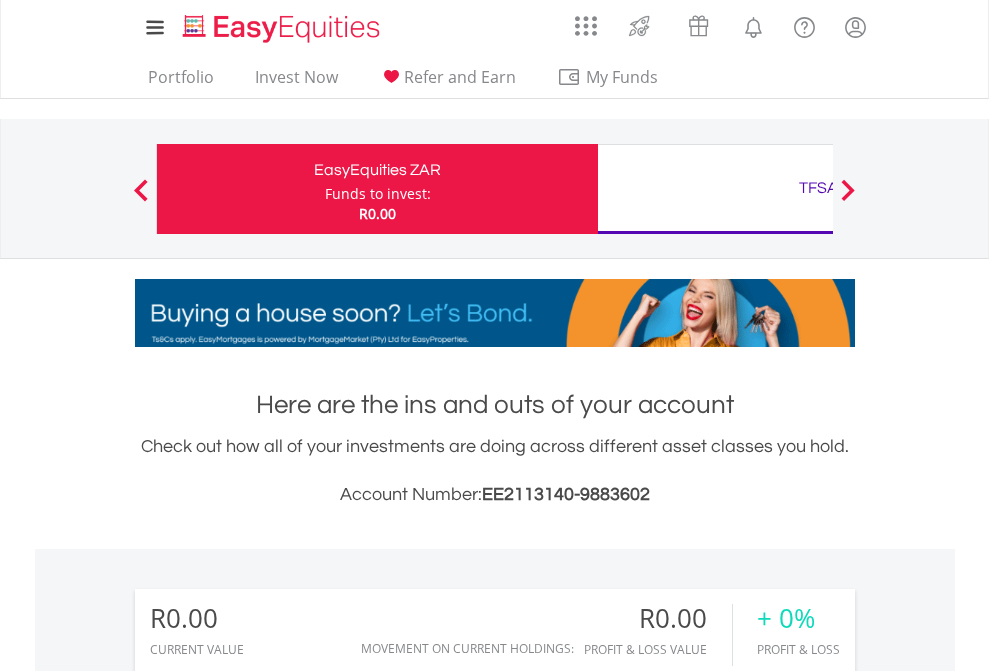 click on "Funds to invest:" at bounding box center [378, 194] 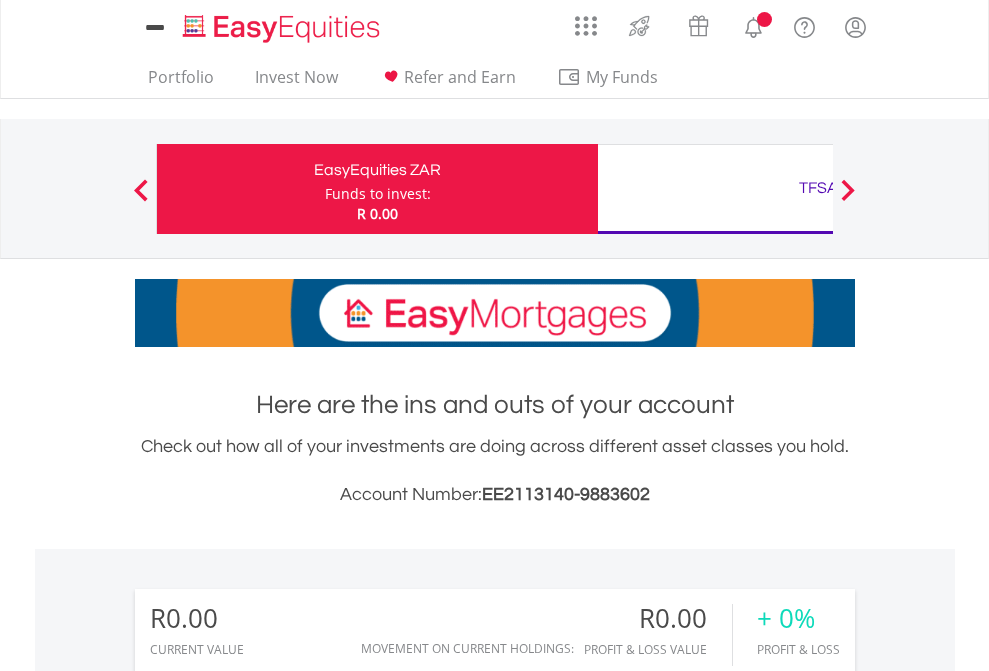 scroll, scrollTop: 0, scrollLeft: 0, axis: both 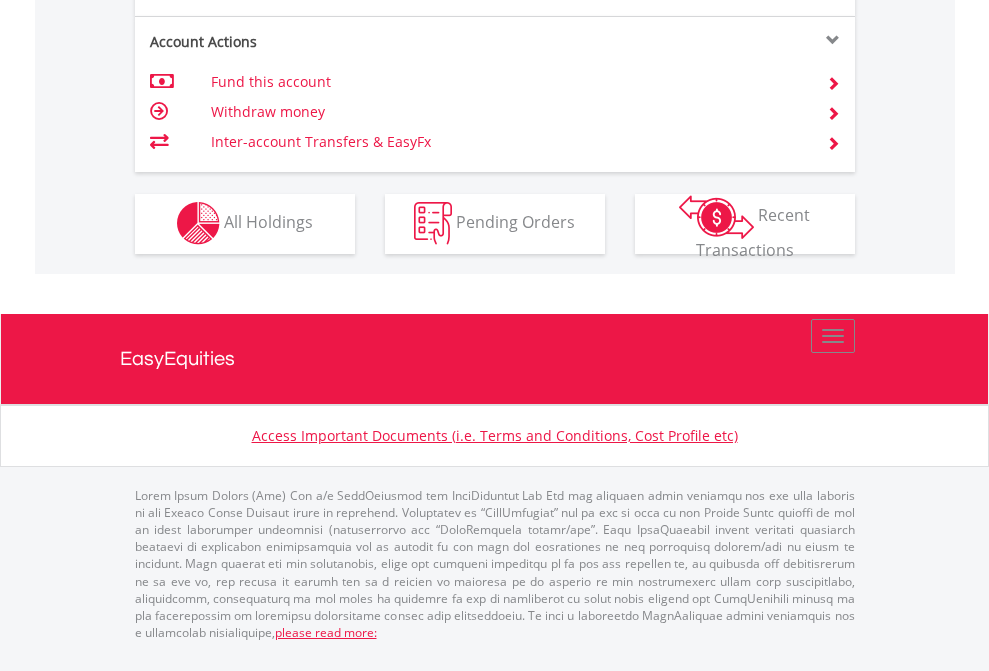 click on "Investment types" at bounding box center (706, -353) 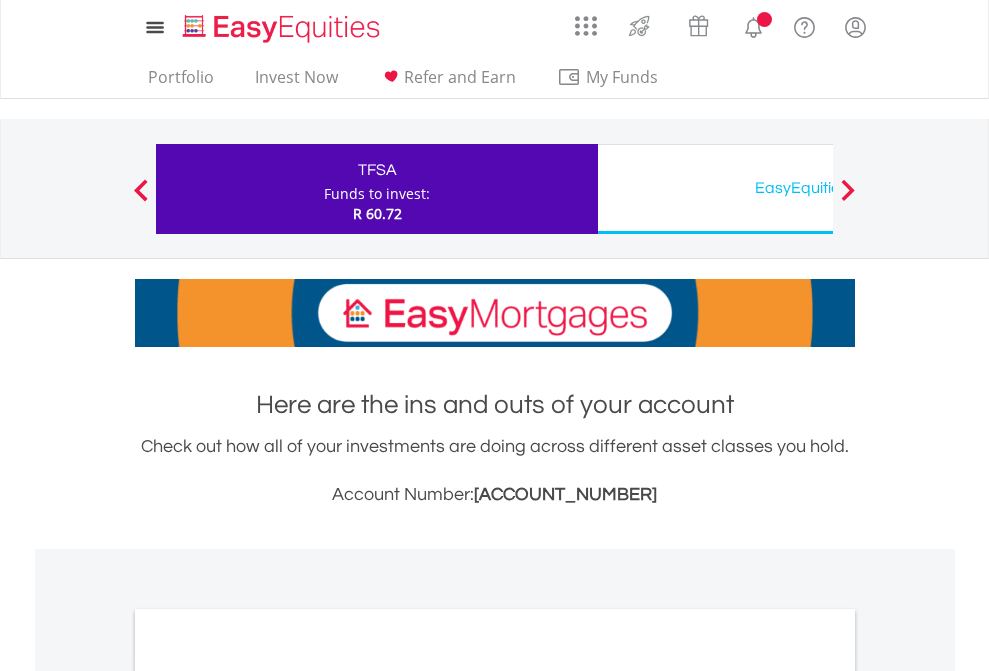 scroll, scrollTop: 0, scrollLeft: 0, axis: both 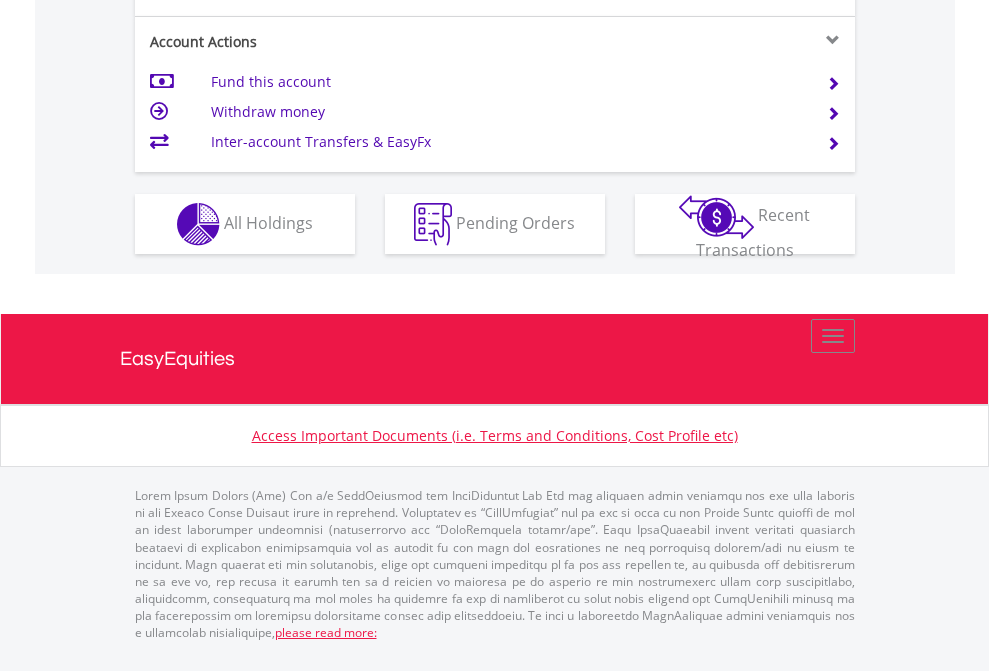 click on "Investment types" at bounding box center (706, -337) 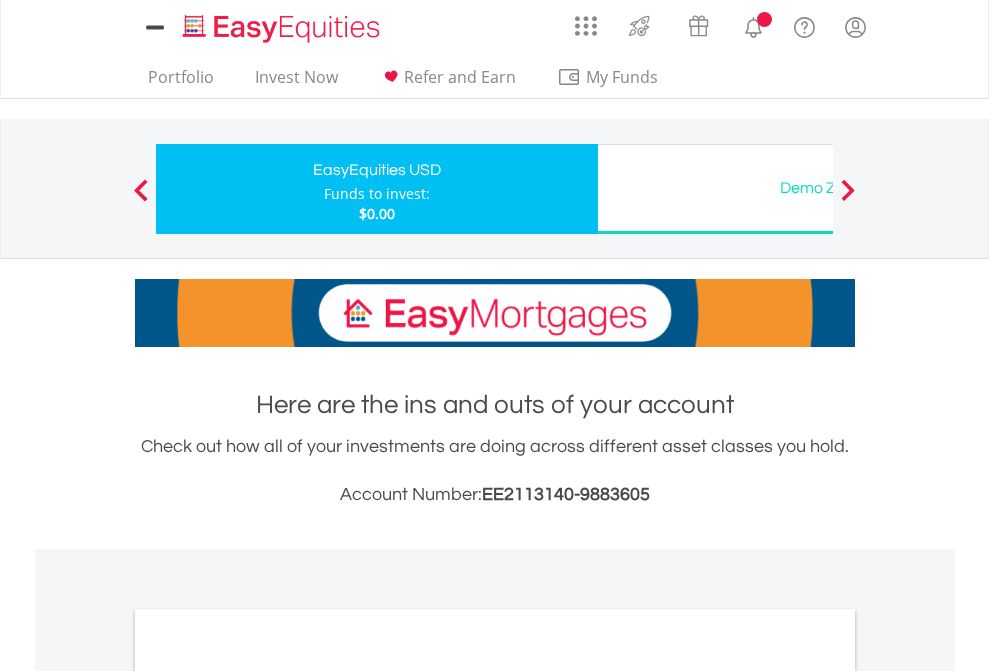scroll, scrollTop: 0, scrollLeft: 0, axis: both 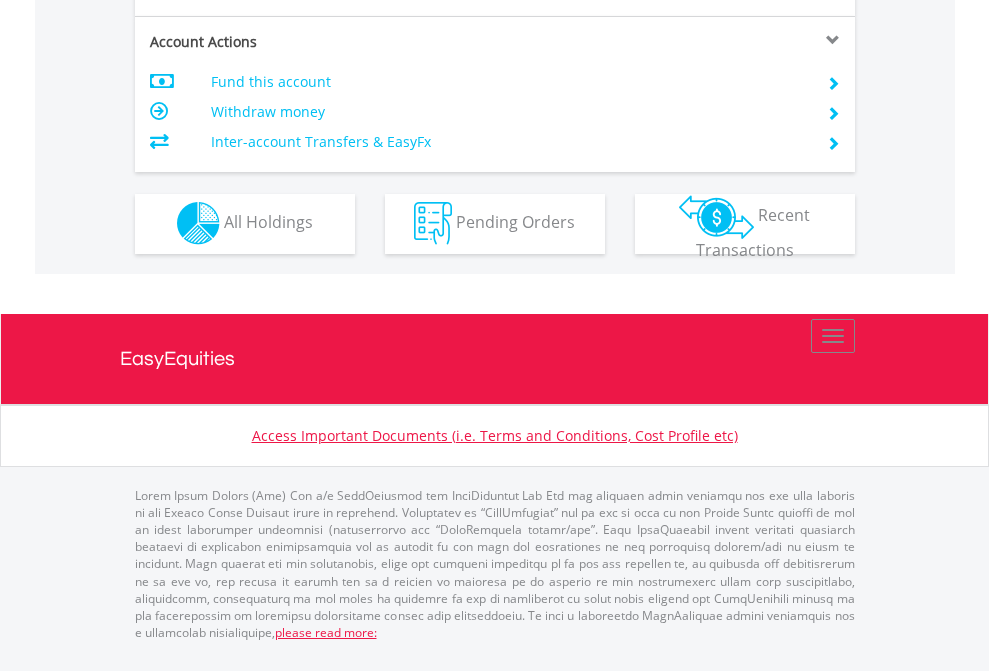 click on "Investment types" at bounding box center [706, -353] 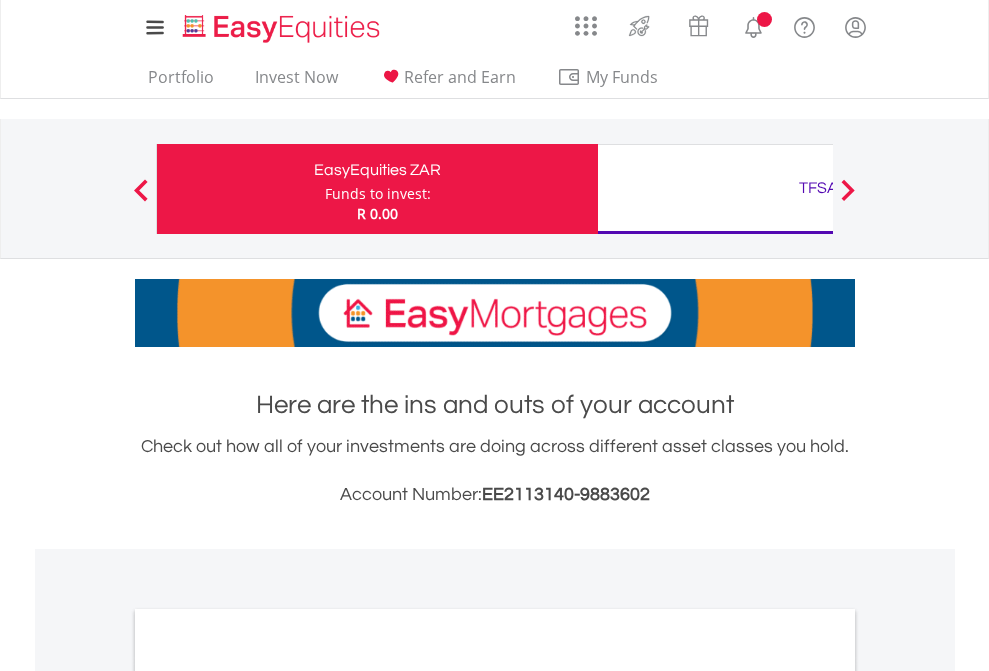 scroll, scrollTop: 0, scrollLeft: 0, axis: both 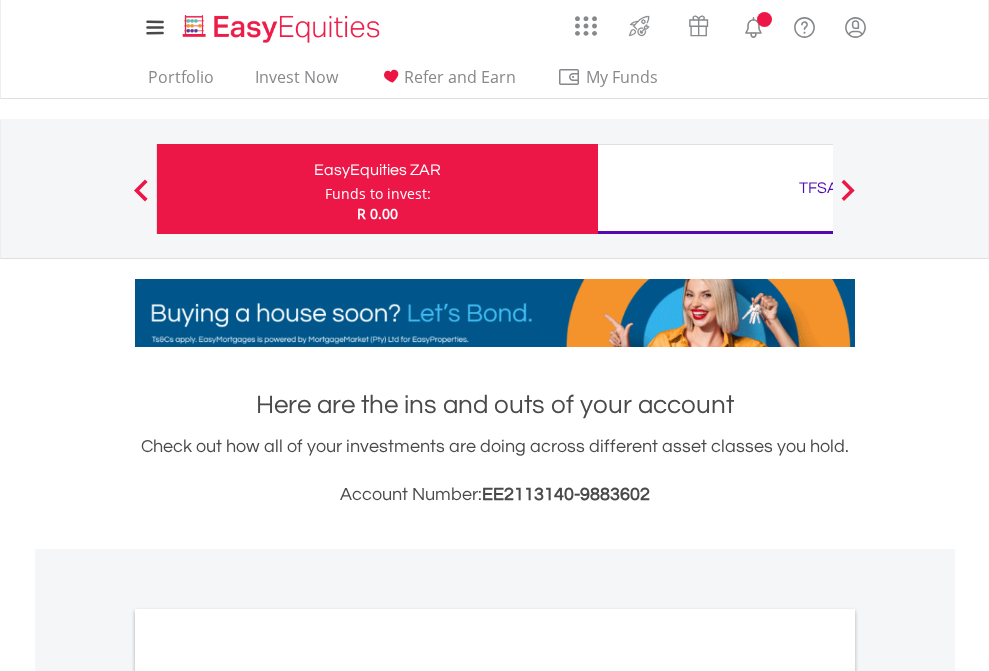 click on "All Holdings" at bounding box center (268, 1096) 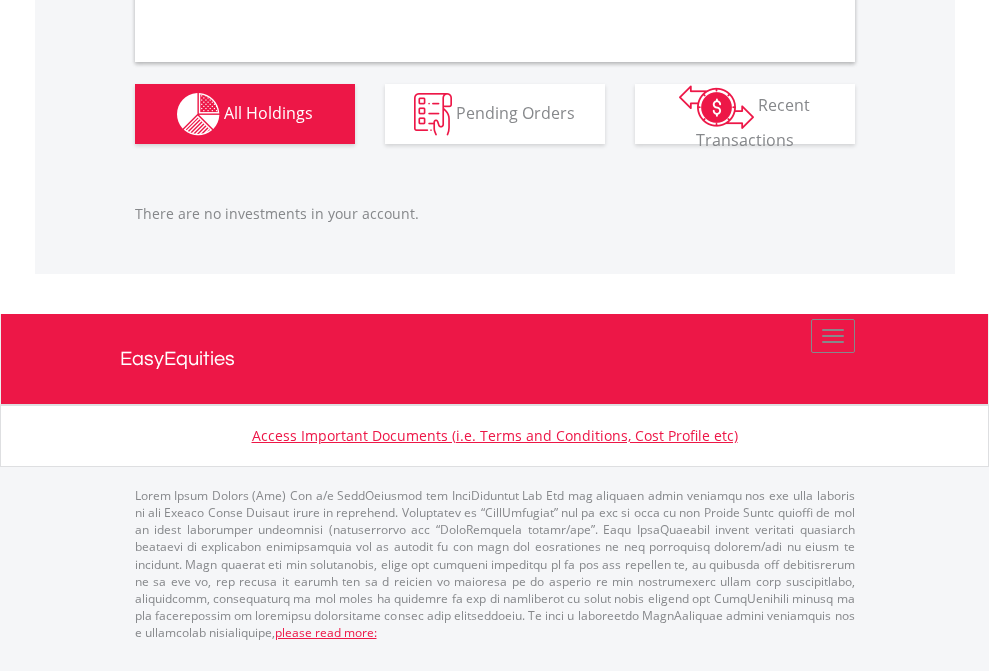 scroll, scrollTop: 1980, scrollLeft: 0, axis: vertical 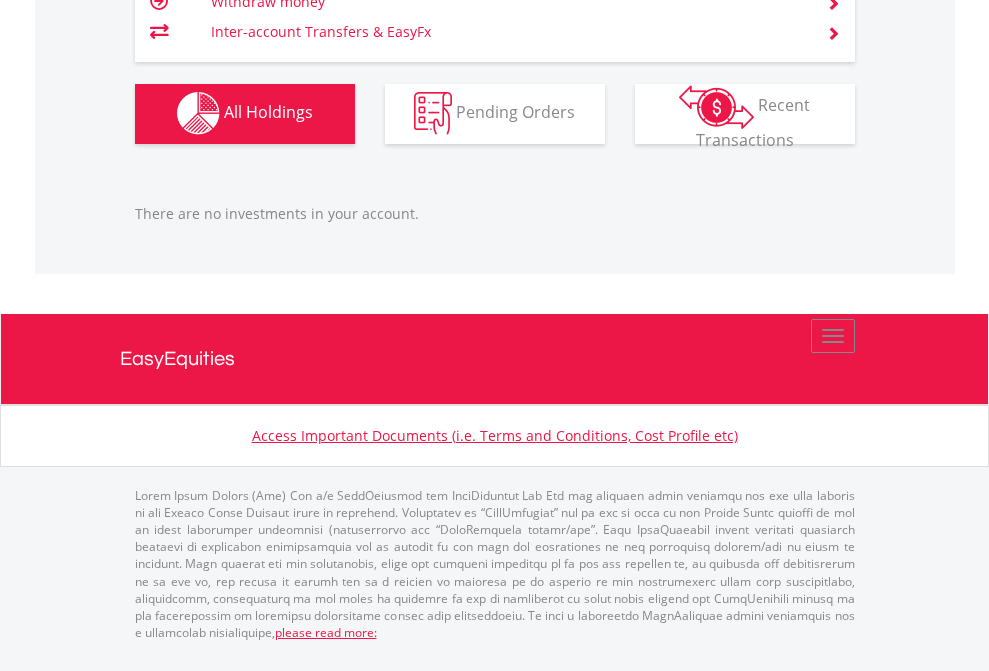 click on "TFSA" at bounding box center (818, -1142) 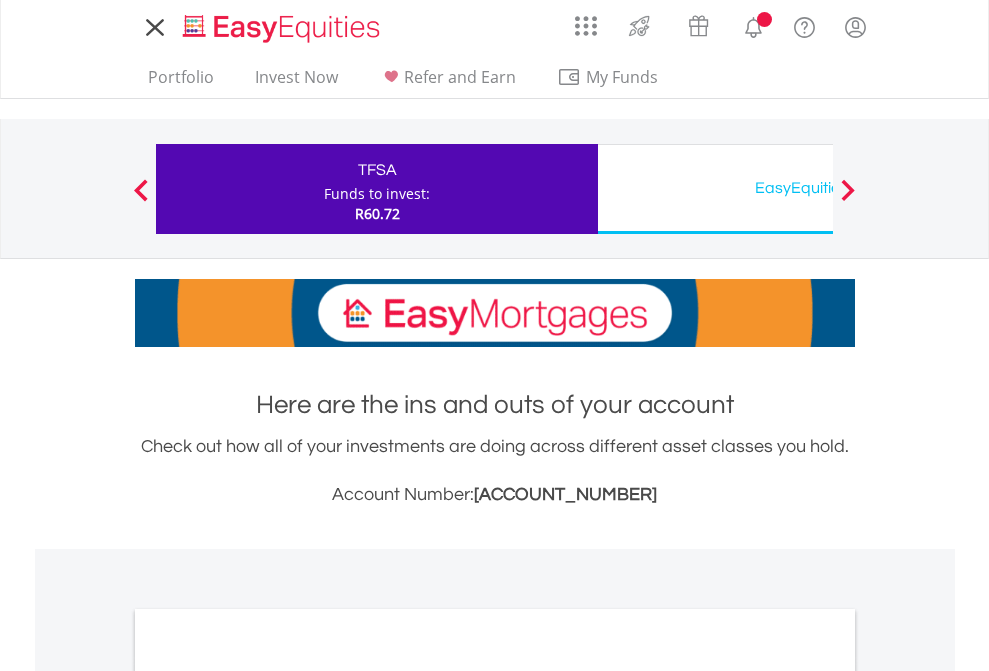 scroll, scrollTop: 0, scrollLeft: 0, axis: both 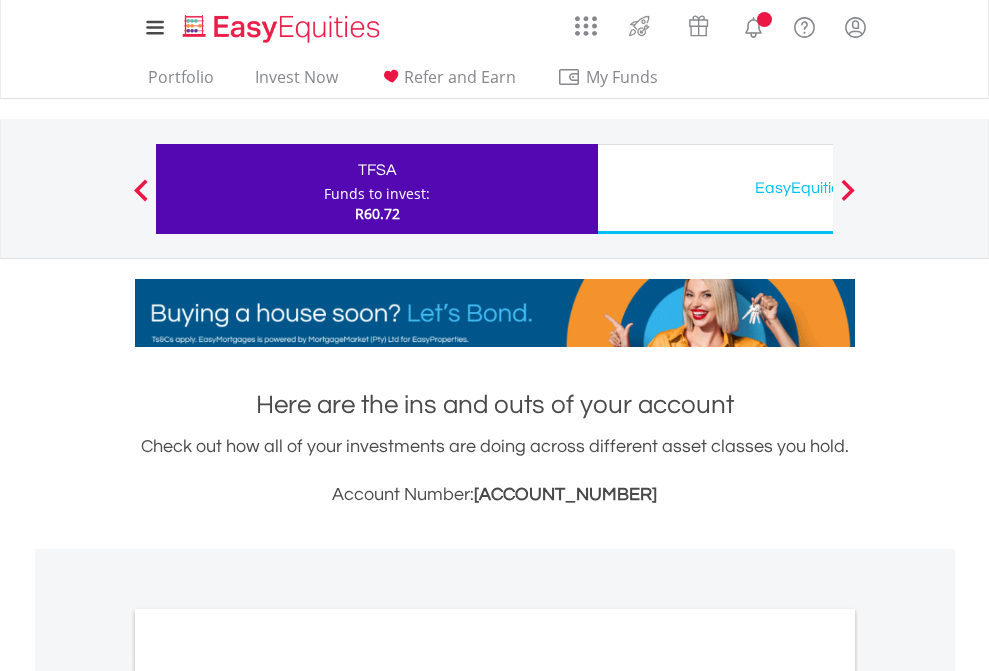 click on "All Holdings" at bounding box center [268, 1096] 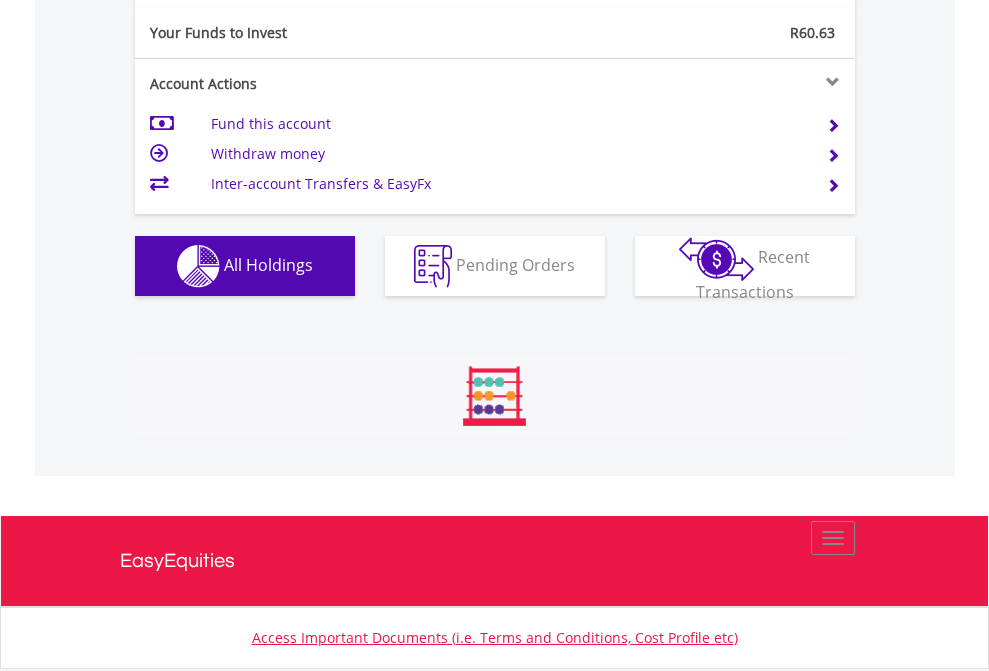 scroll, scrollTop: 999808, scrollLeft: 999687, axis: both 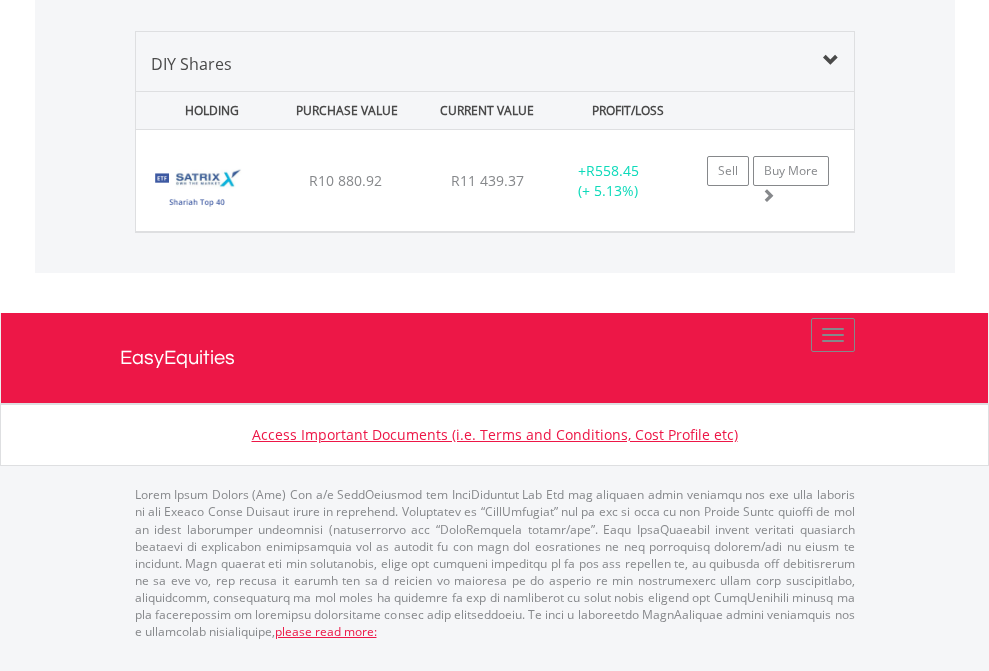 click on "EasyEquities USD" at bounding box center (818, -1339) 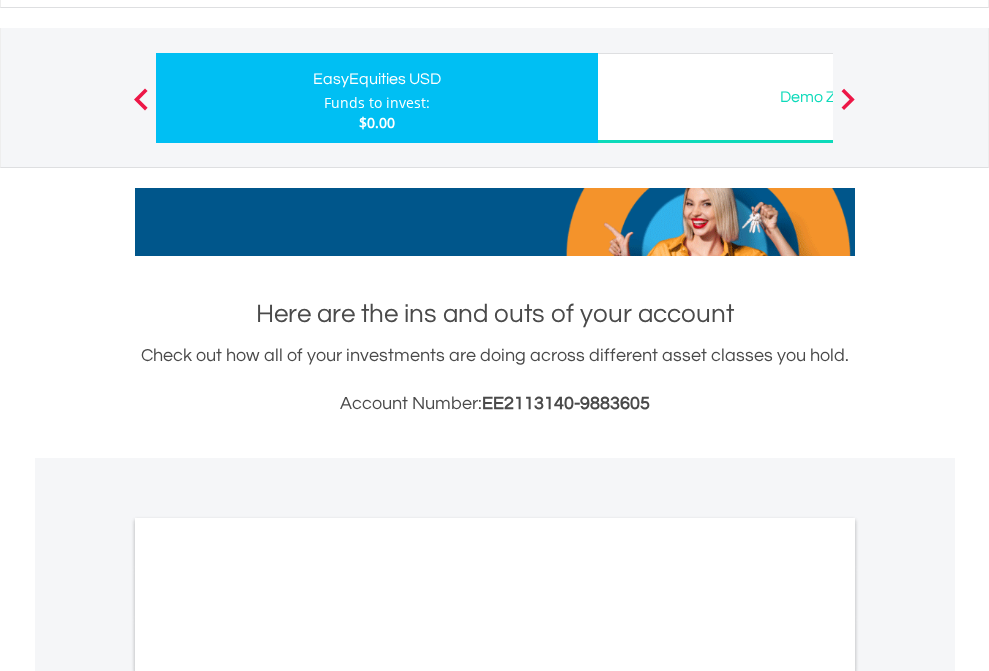 click on "All Holdings" at bounding box center [268, 1005] 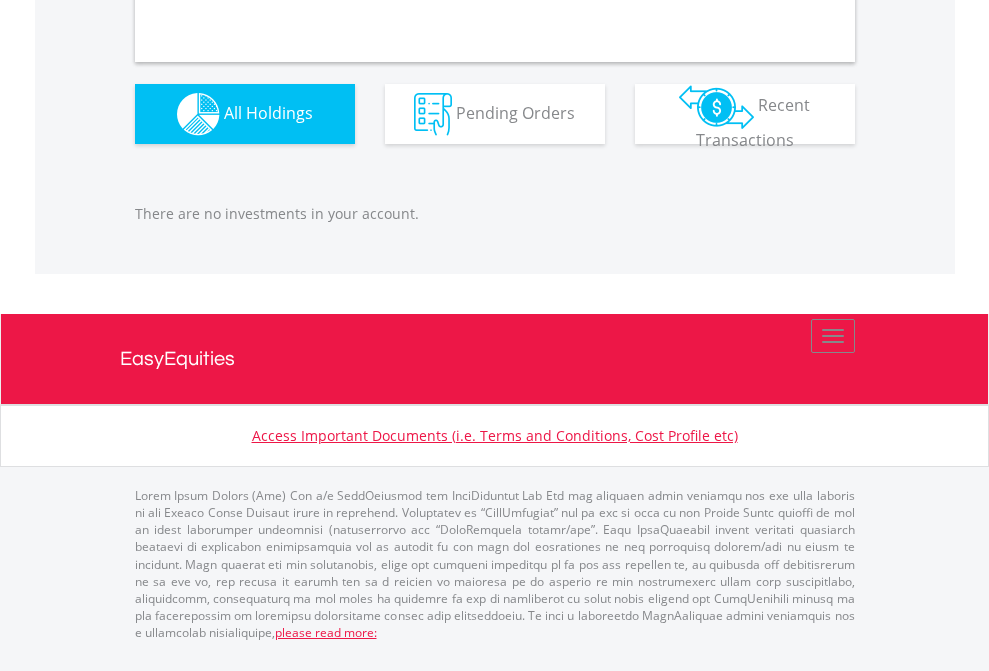 scroll, scrollTop: 1980, scrollLeft: 0, axis: vertical 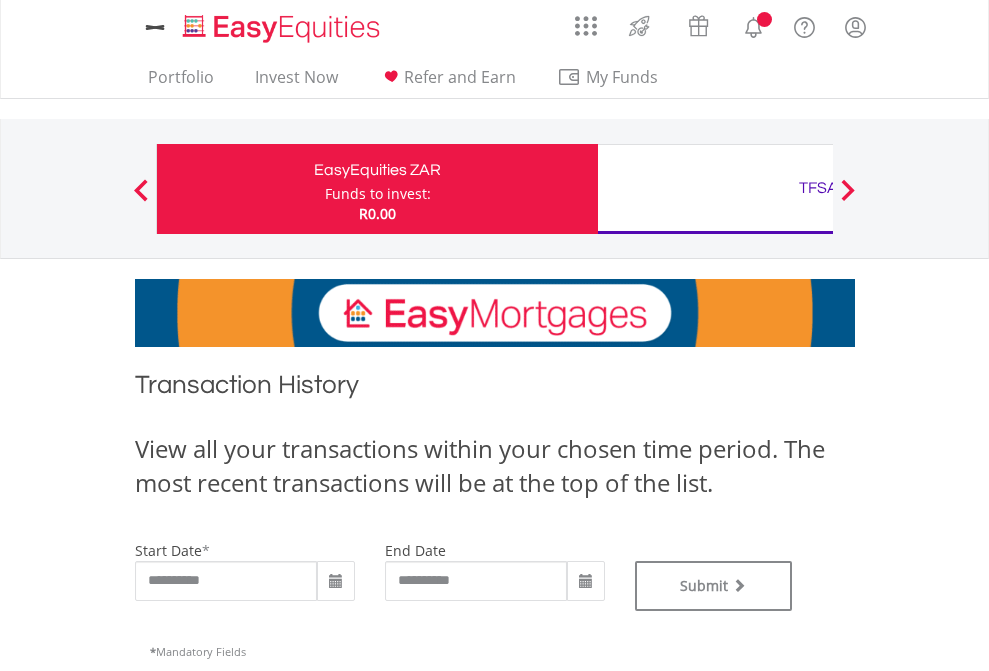 type on "**********" 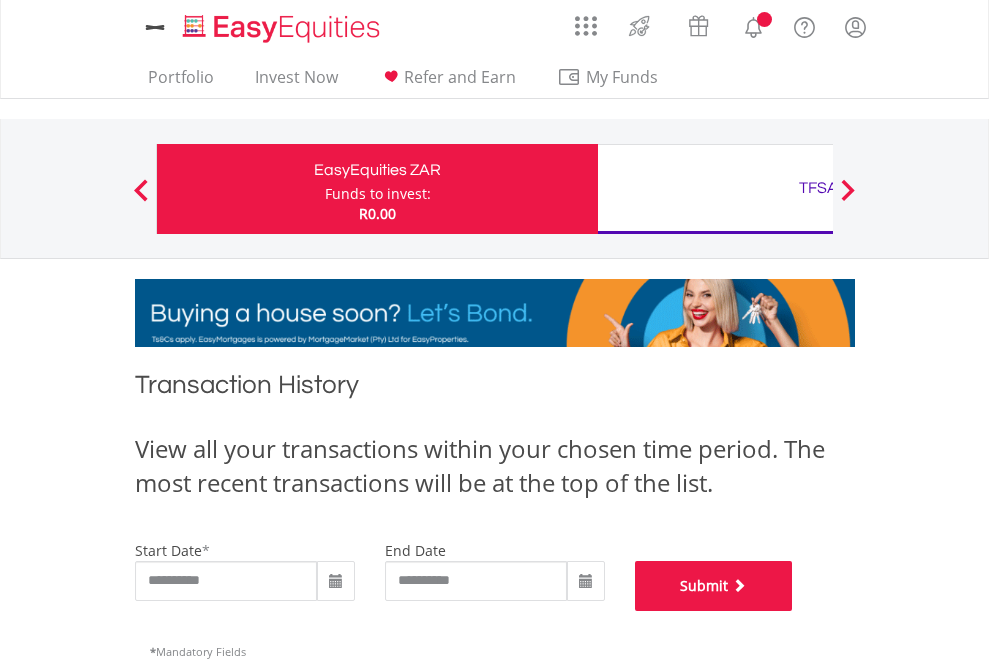 click on "Submit" at bounding box center (714, 586) 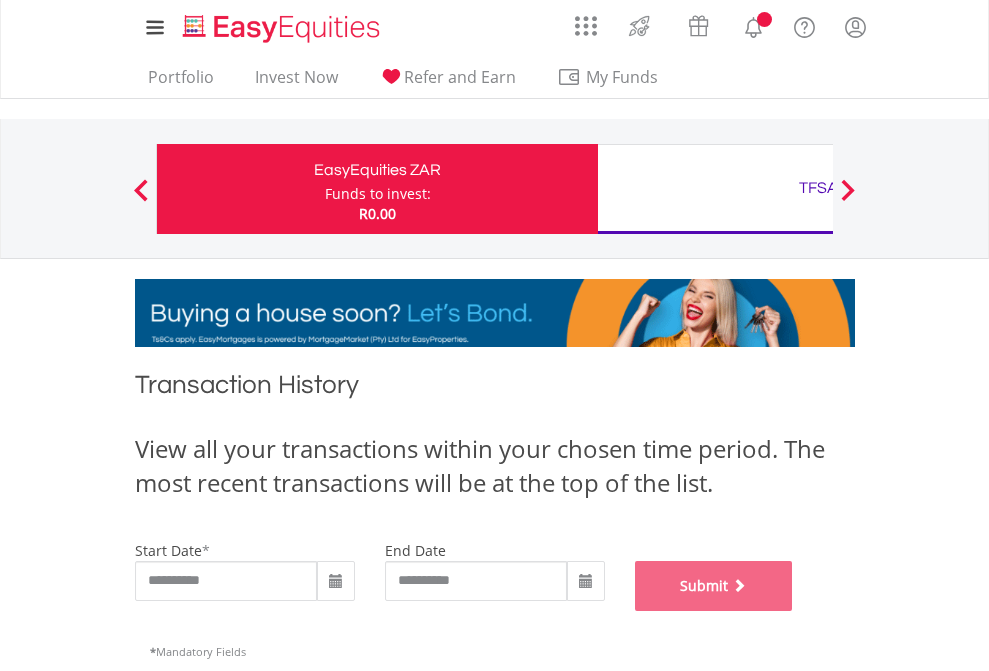 scroll, scrollTop: 811, scrollLeft: 0, axis: vertical 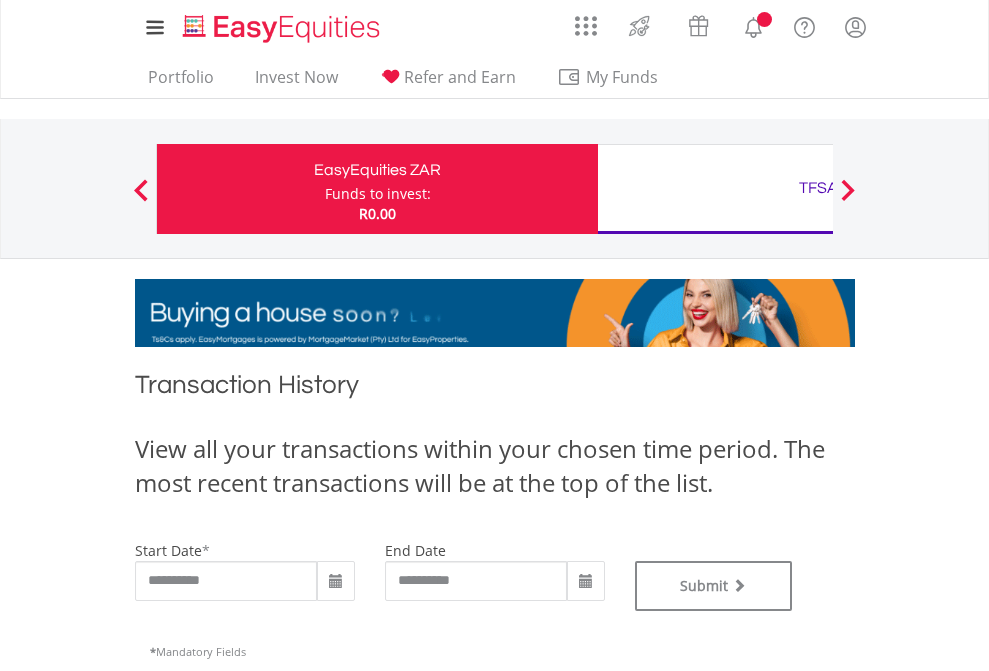 click on "TFSA" at bounding box center (818, 188) 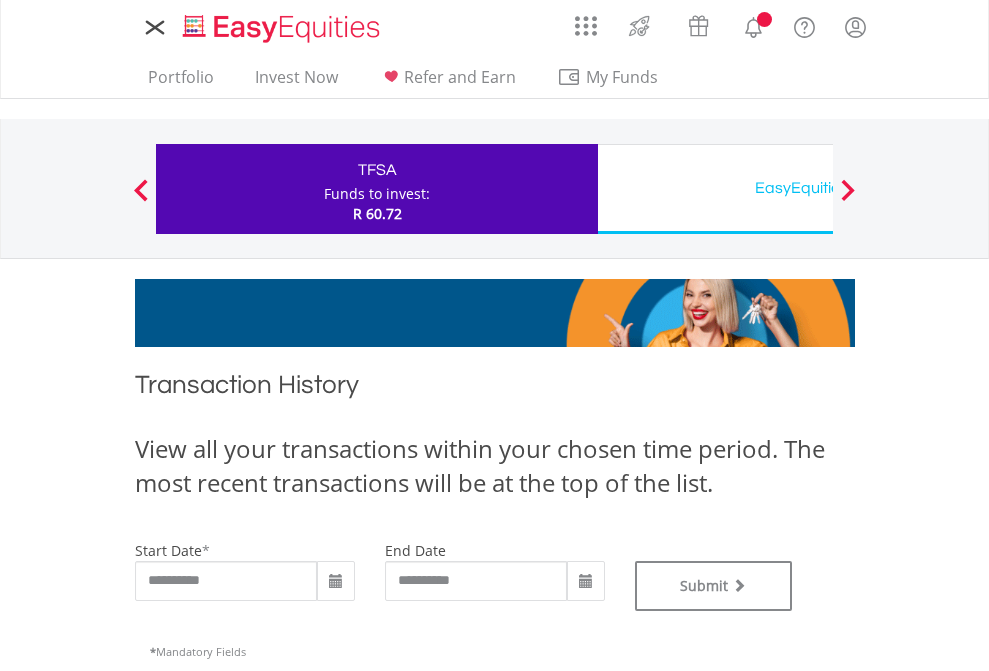 scroll, scrollTop: 0, scrollLeft: 0, axis: both 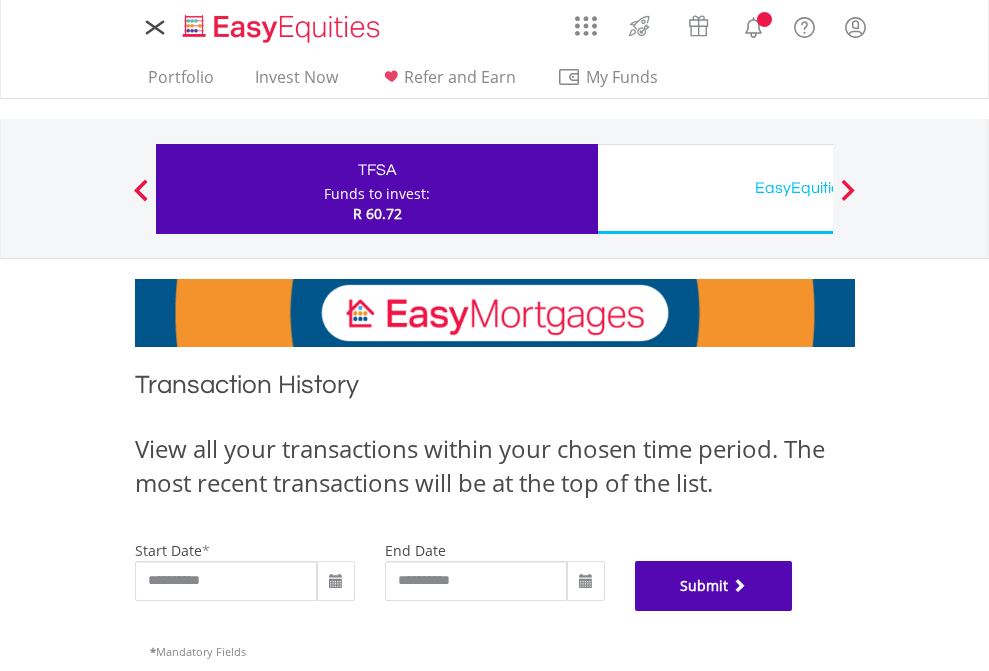 click on "Submit" at bounding box center (714, 586) 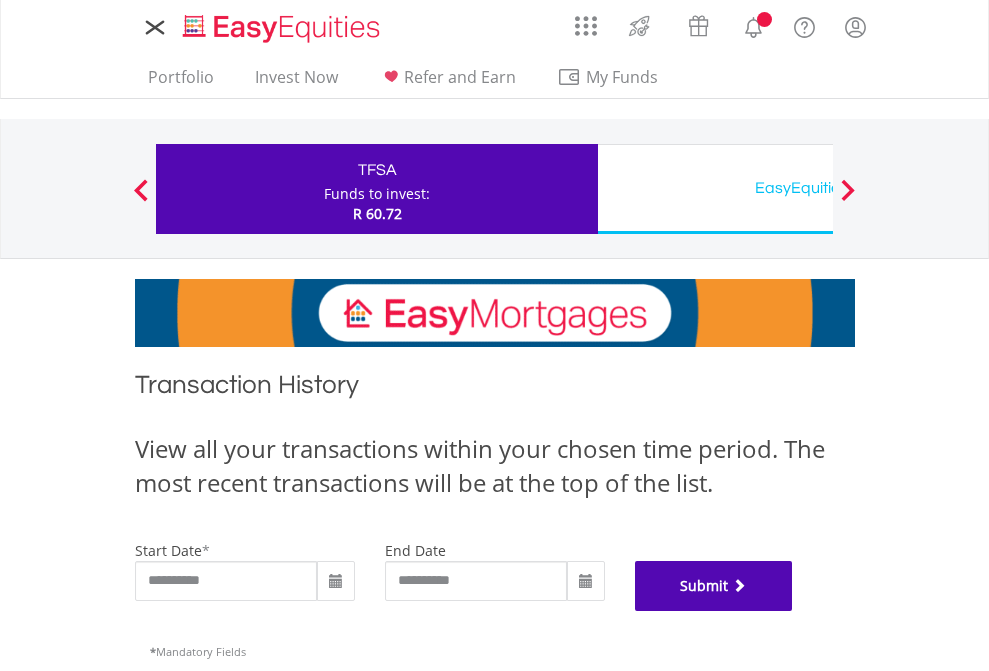 scroll, scrollTop: 811, scrollLeft: 0, axis: vertical 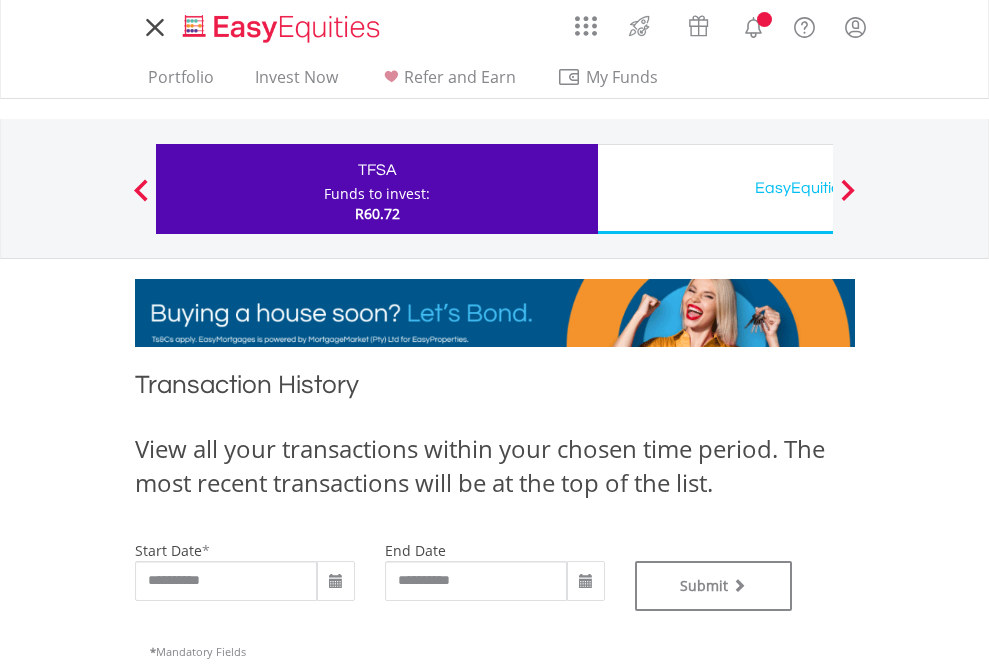 click on "EasyEquities USD" at bounding box center [818, 188] 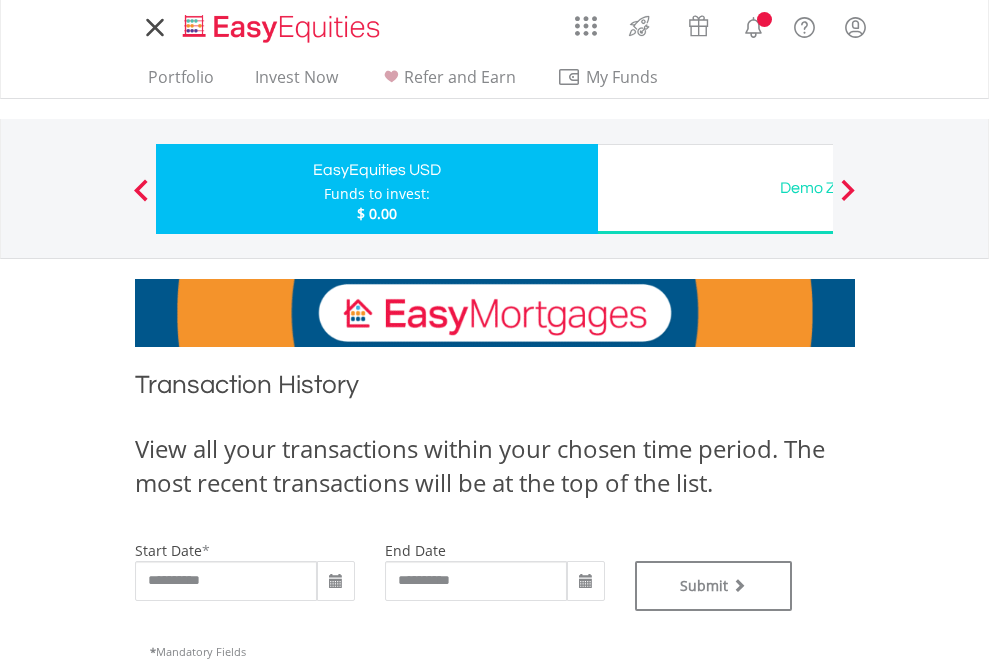 scroll, scrollTop: 0, scrollLeft: 0, axis: both 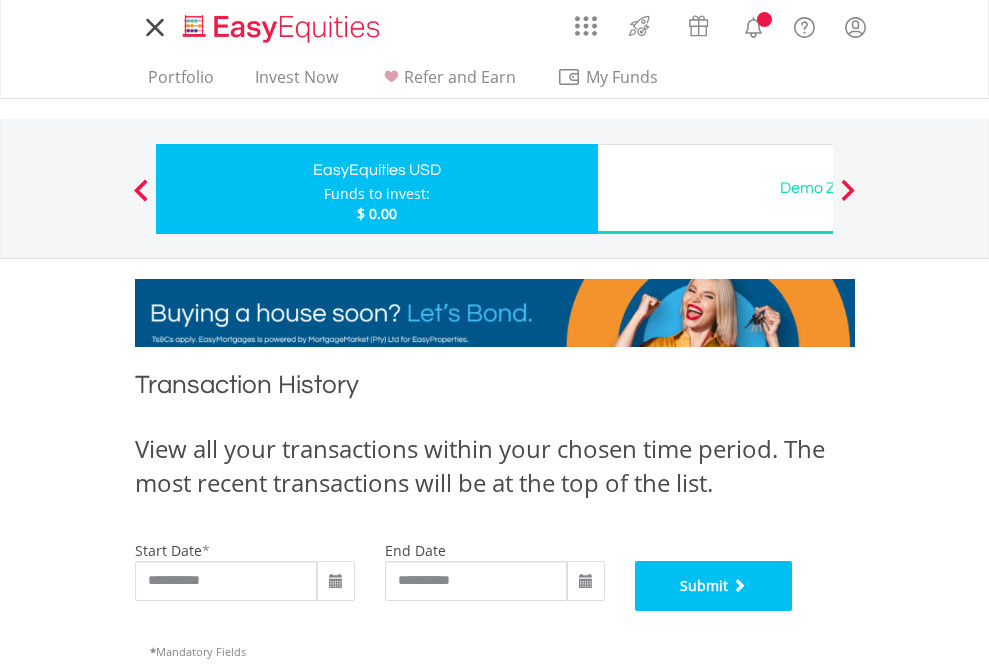 click on "Submit" at bounding box center [714, 586] 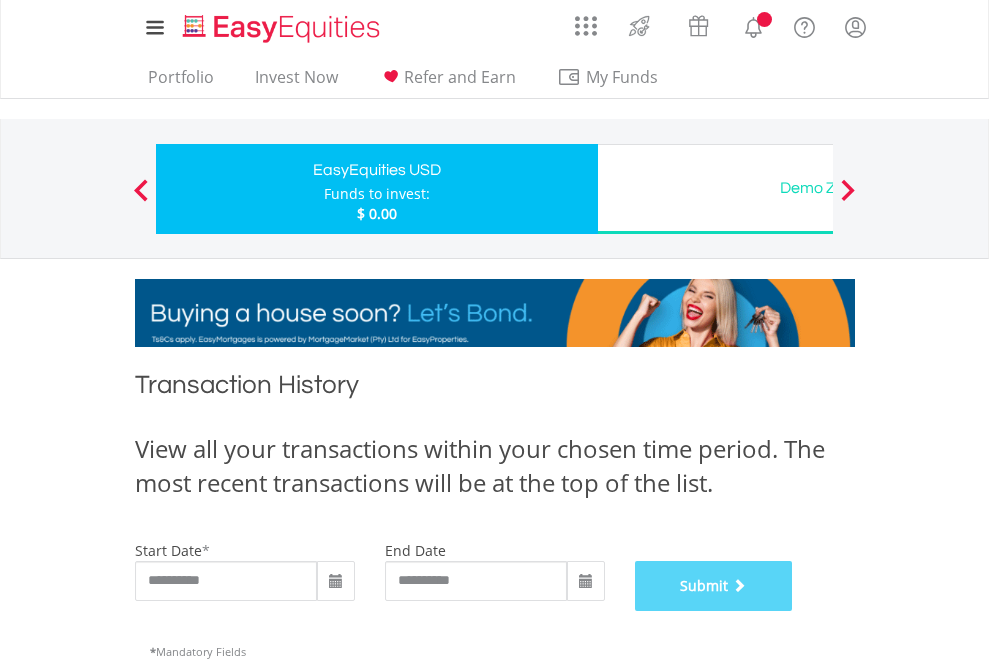 scroll, scrollTop: 811, scrollLeft: 0, axis: vertical 